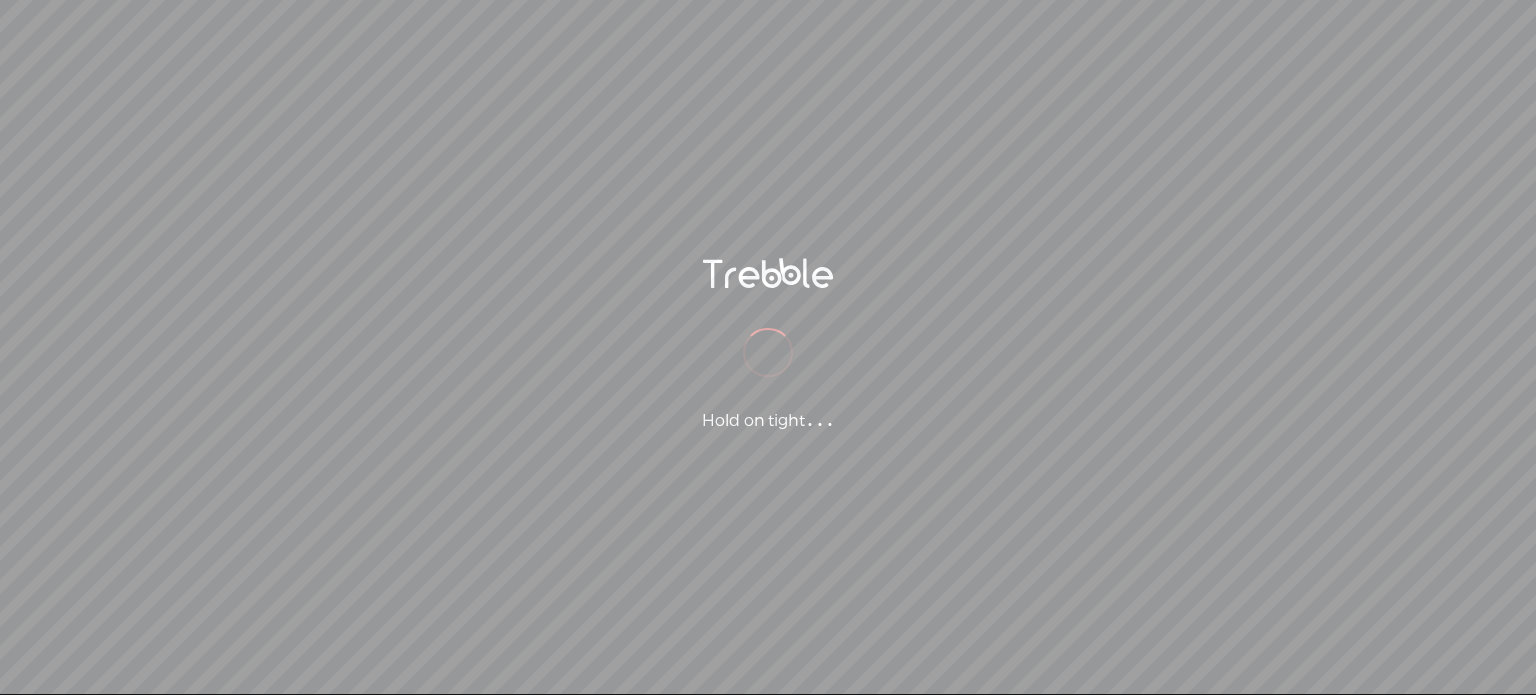 scroll, scrollTop: 0, scrollLeft: 0, axis: both 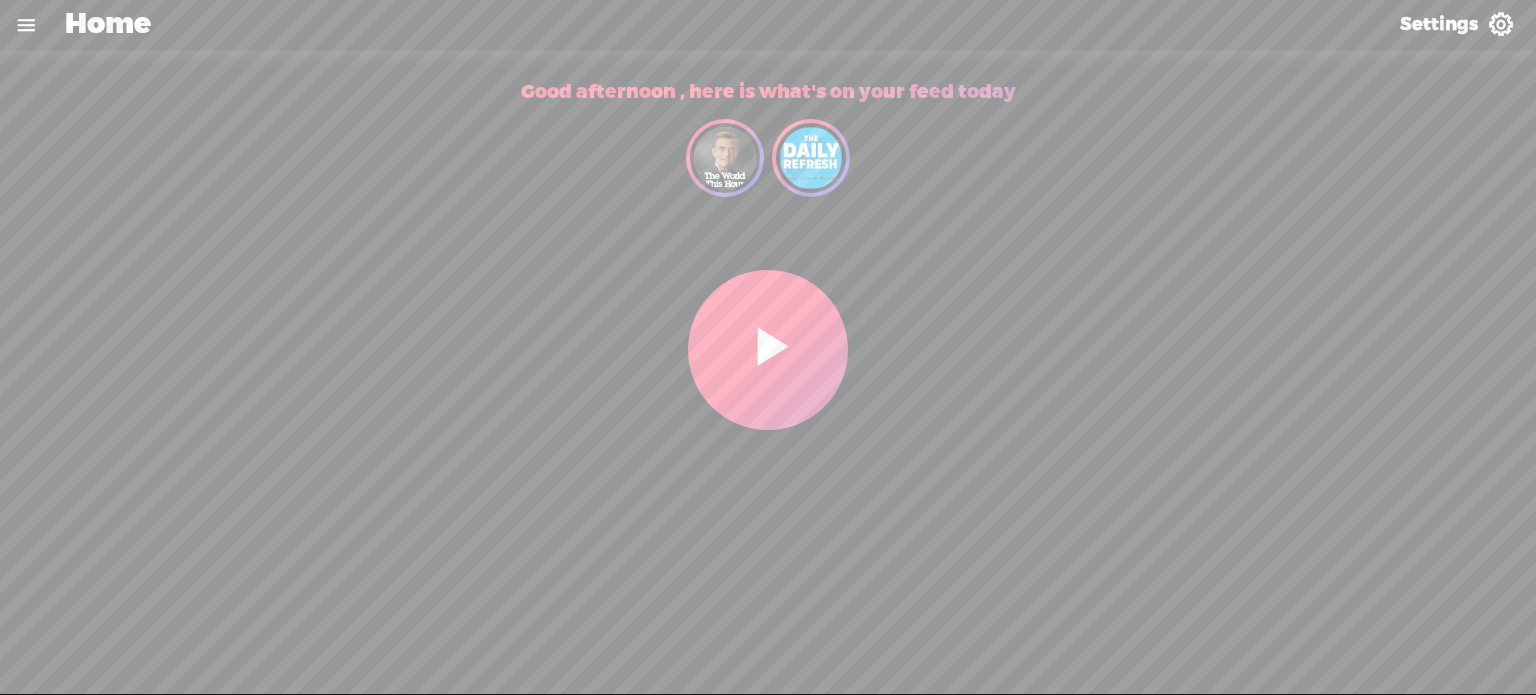 click at bounding box center (26, 25) 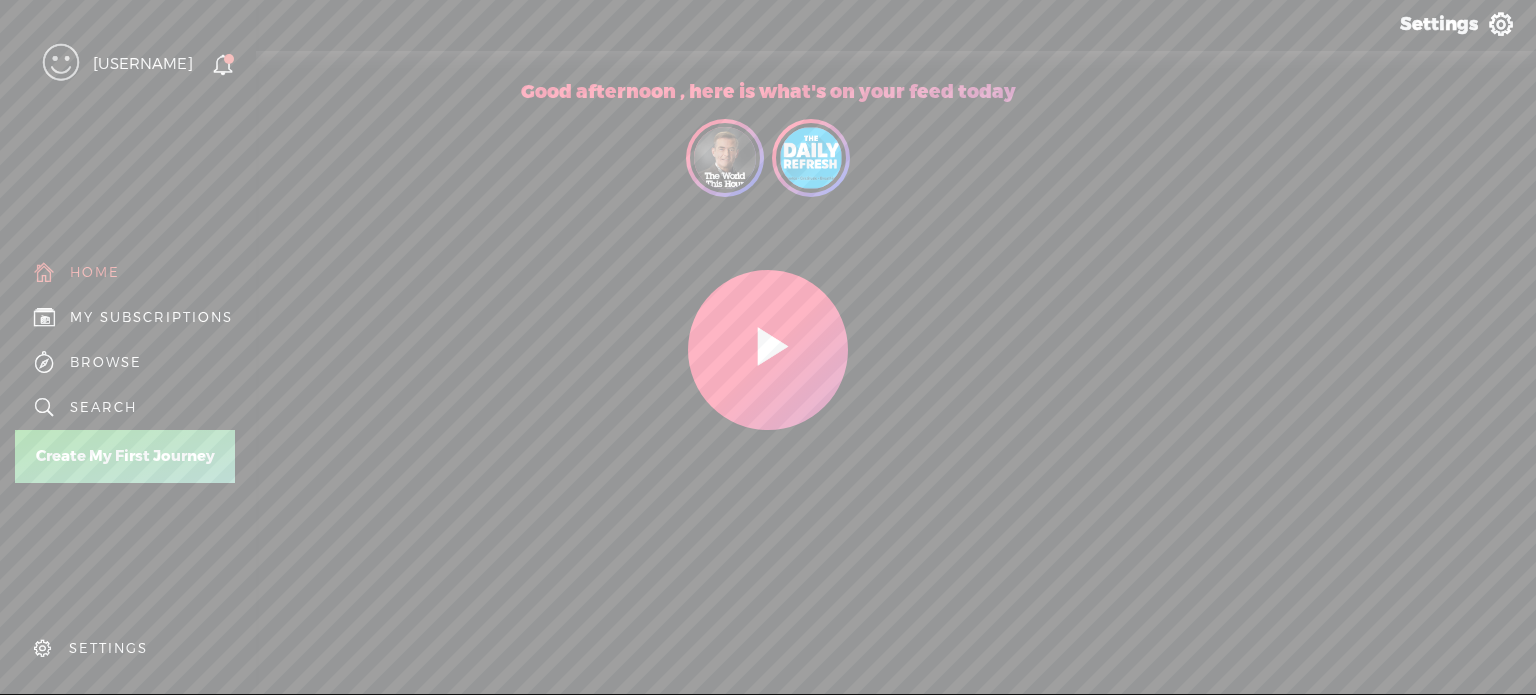 click on "HOME" at bounding box center [95, 272] 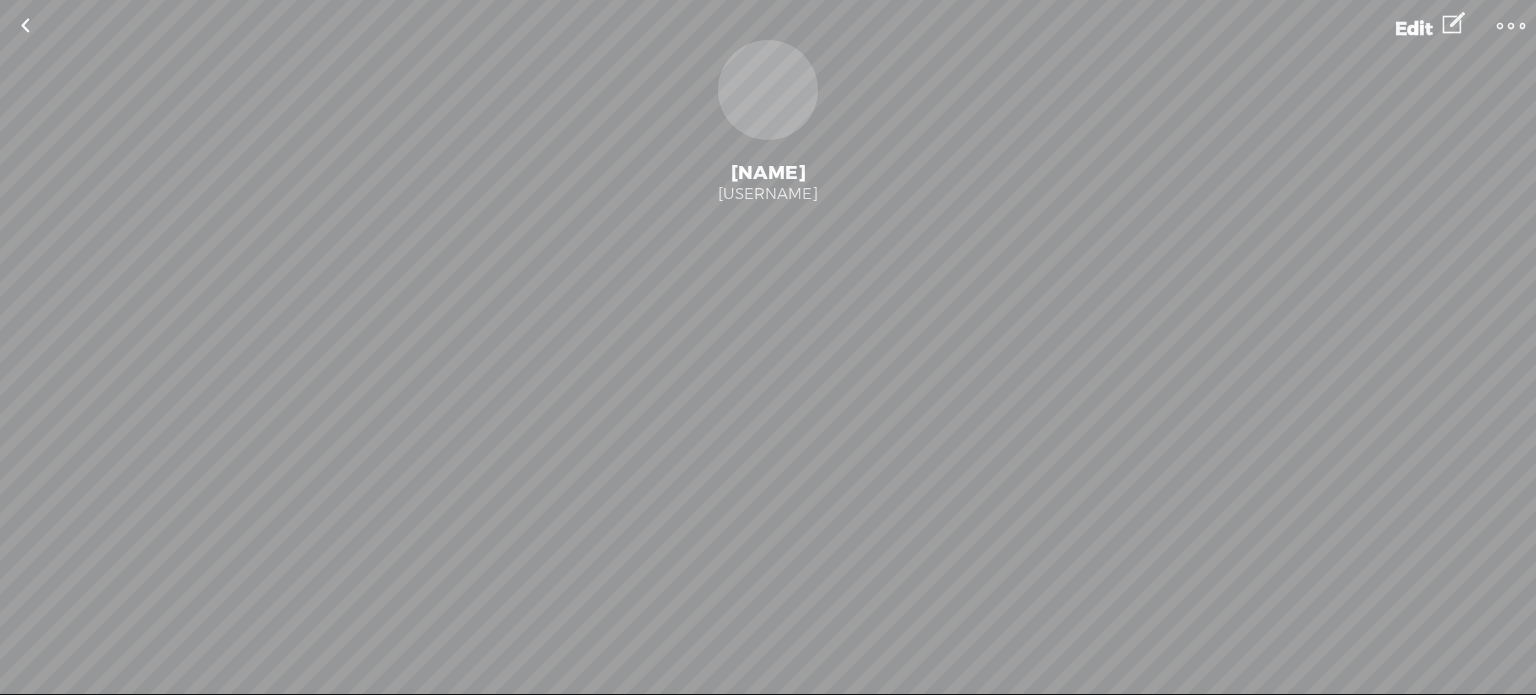 click at bounding box center [1454, 25] 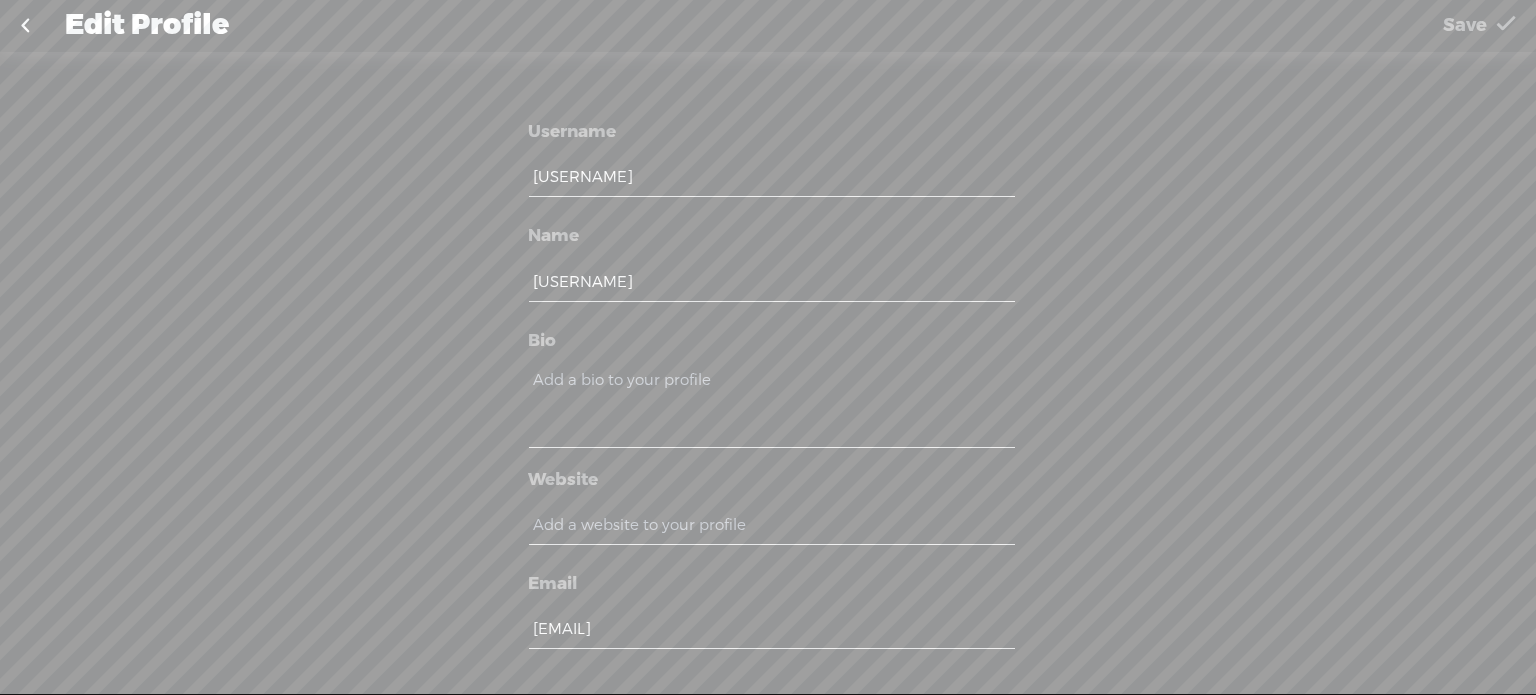 scroll, scrollTop: 22, scrollLeft: 0, axis: vertical 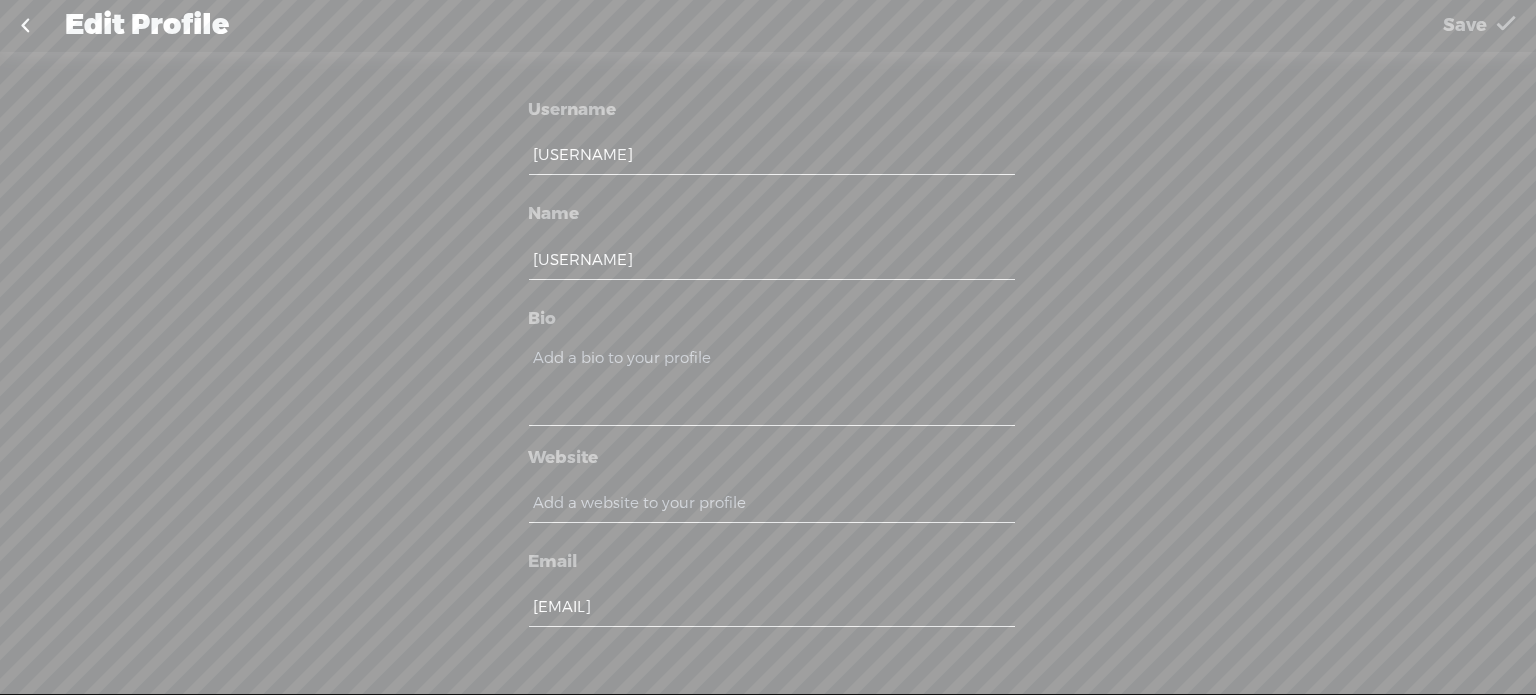click at bounding box center [25, 26] 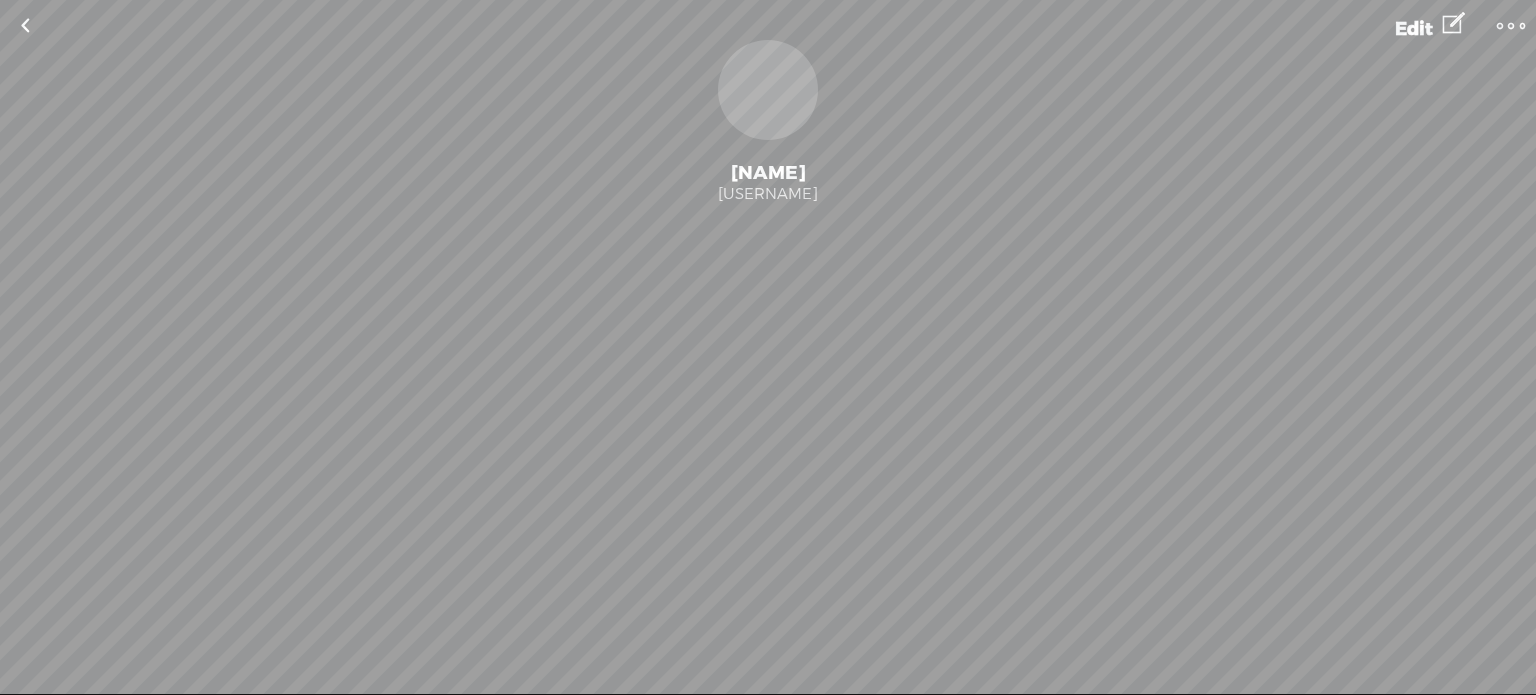 click at bounding box center [1511, 26] 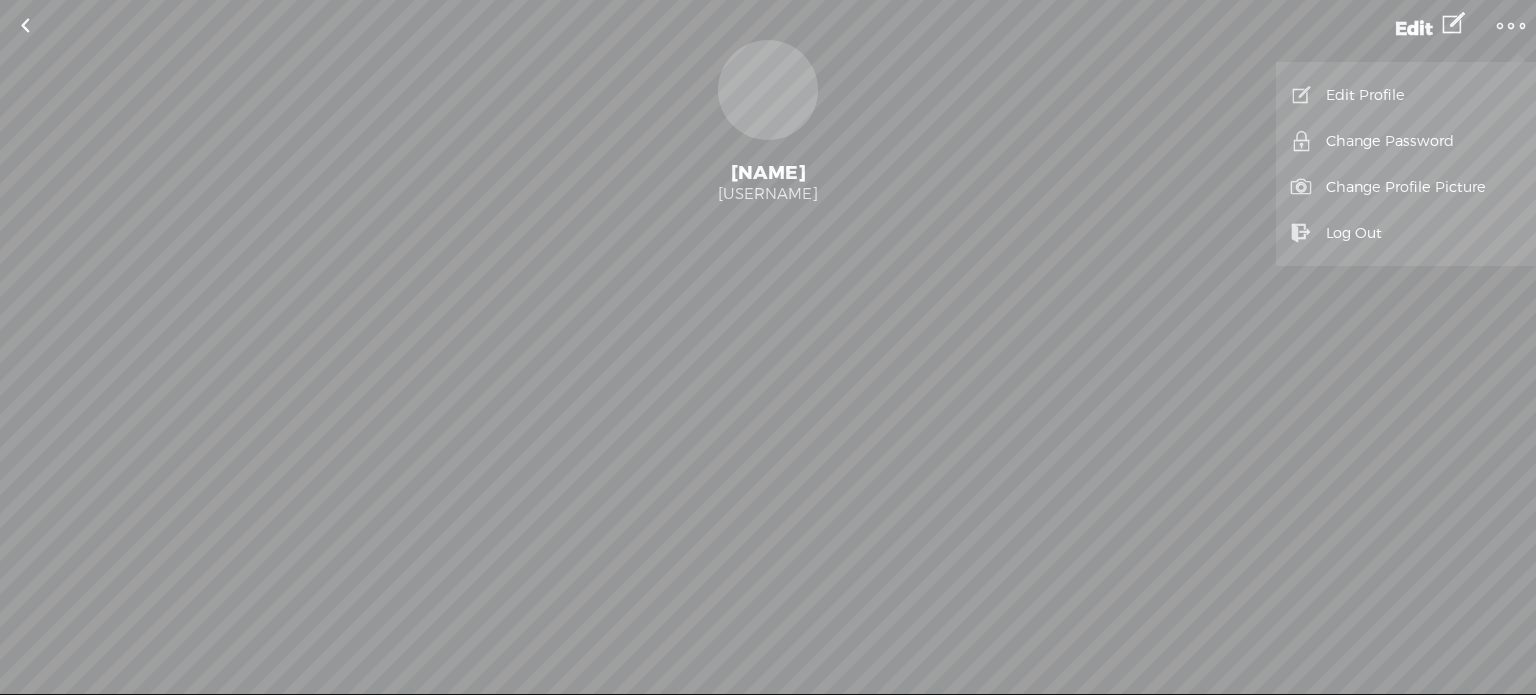click at bounding box center (25, 26) 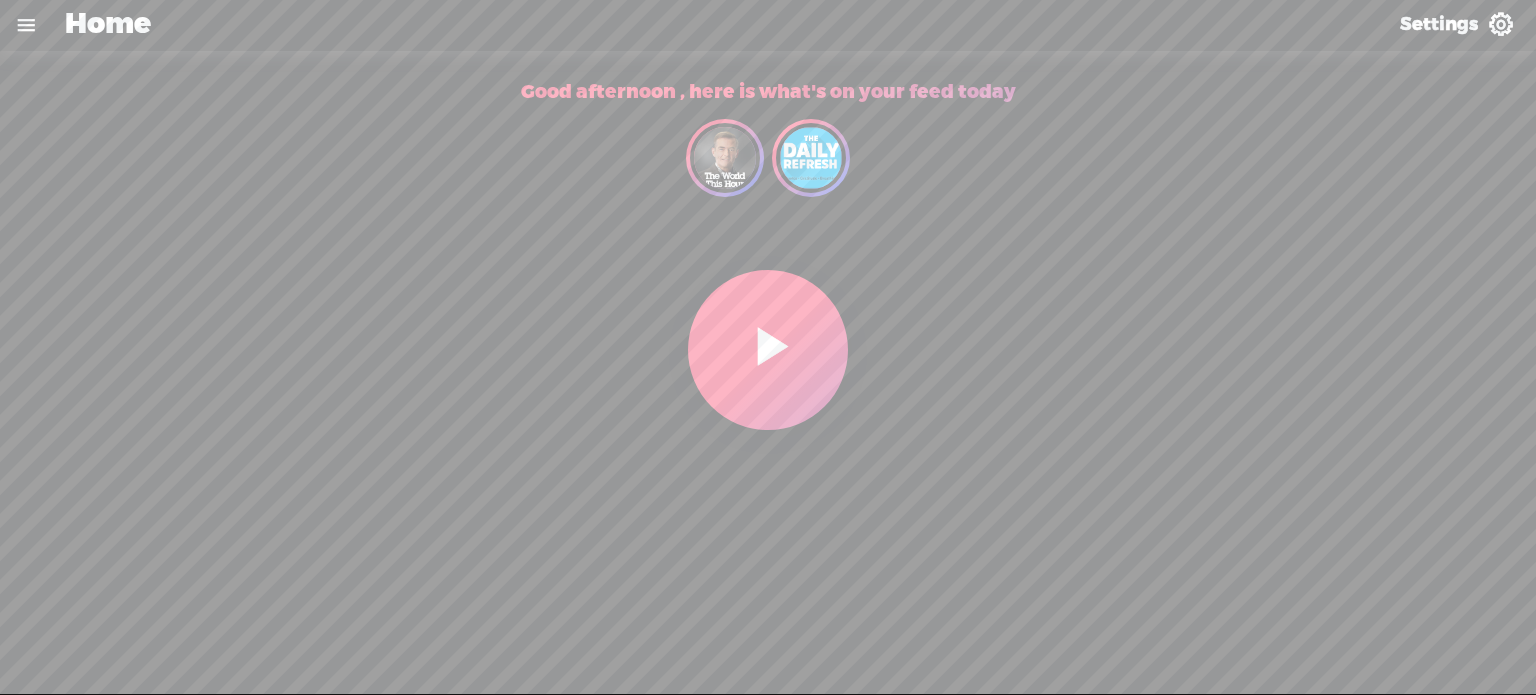 click on "Settings" at bounding box center [1439, 24] 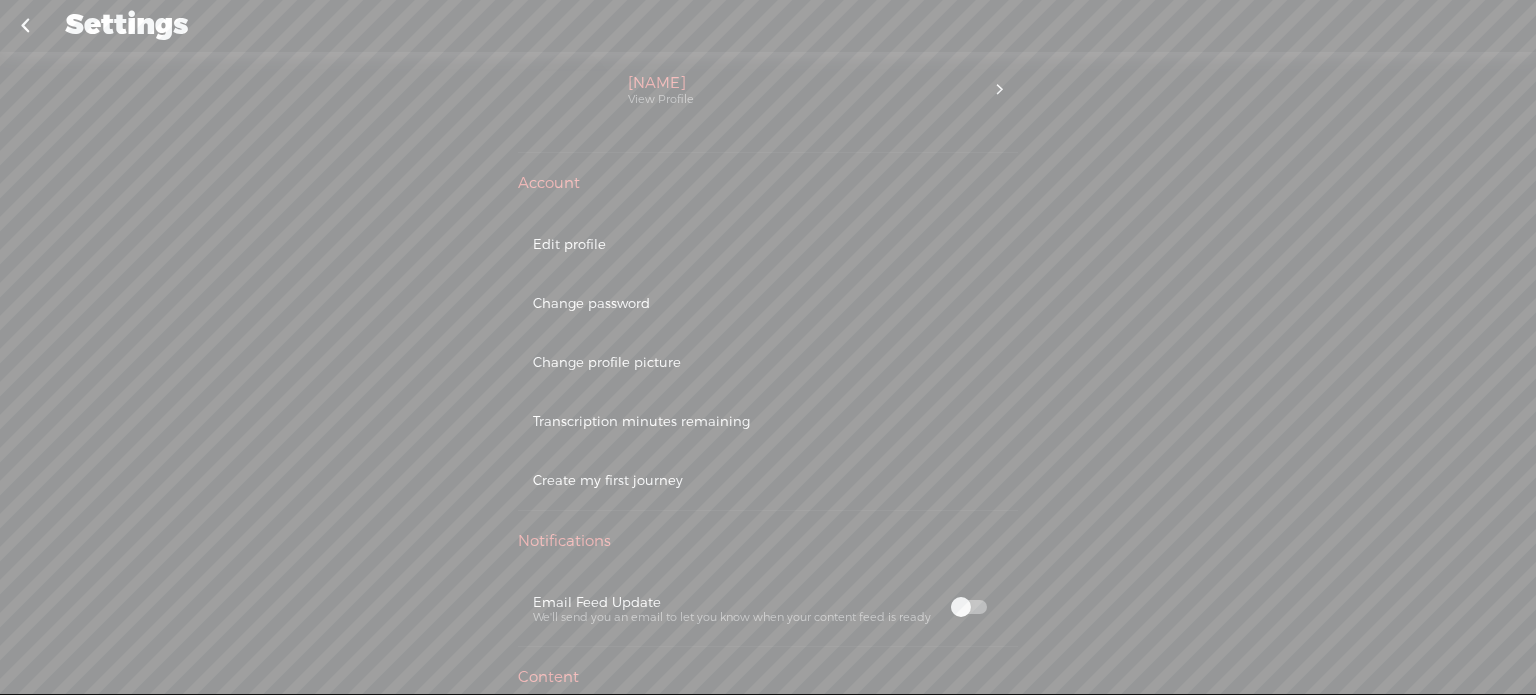 scroll, scrollTop: 49, scrollLeft: 0, axis: vertical 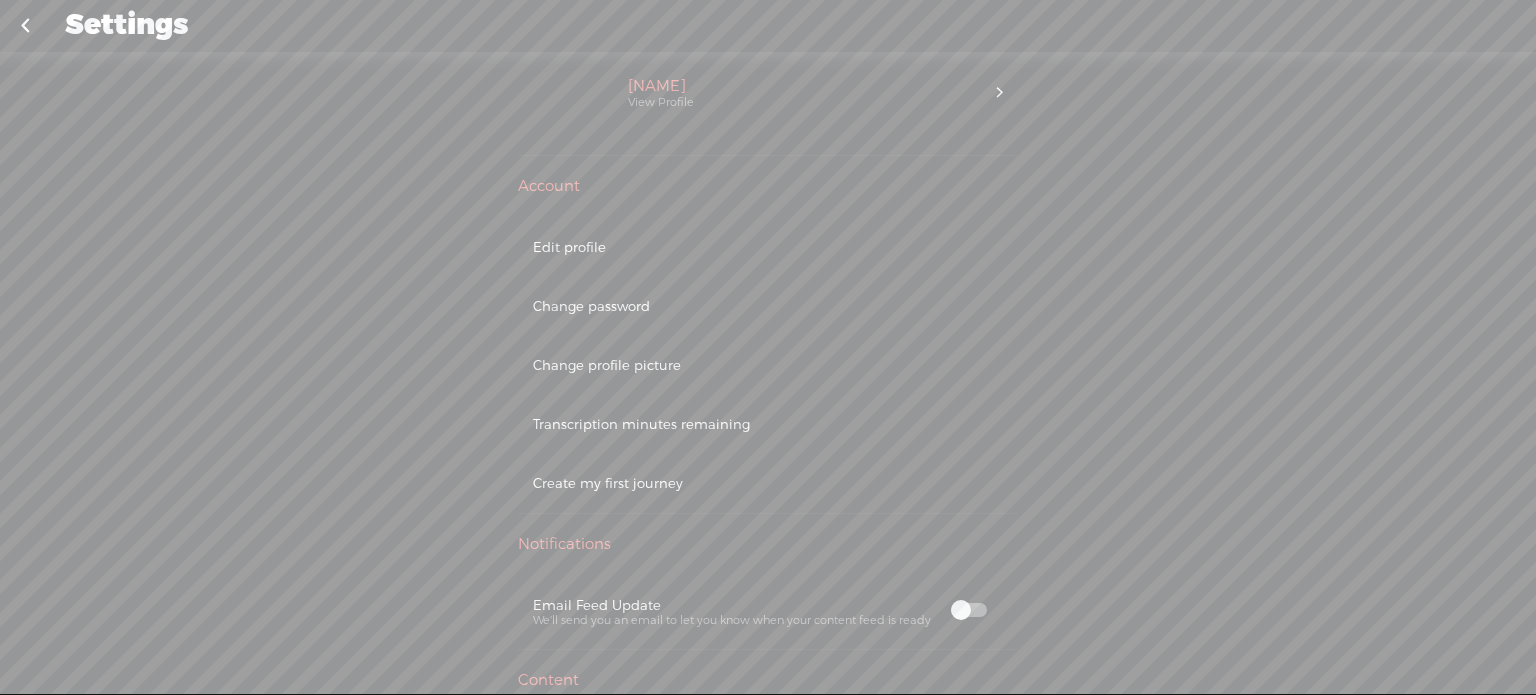 click on "Transcription minutes remaining" at bounding box center [768, 424] 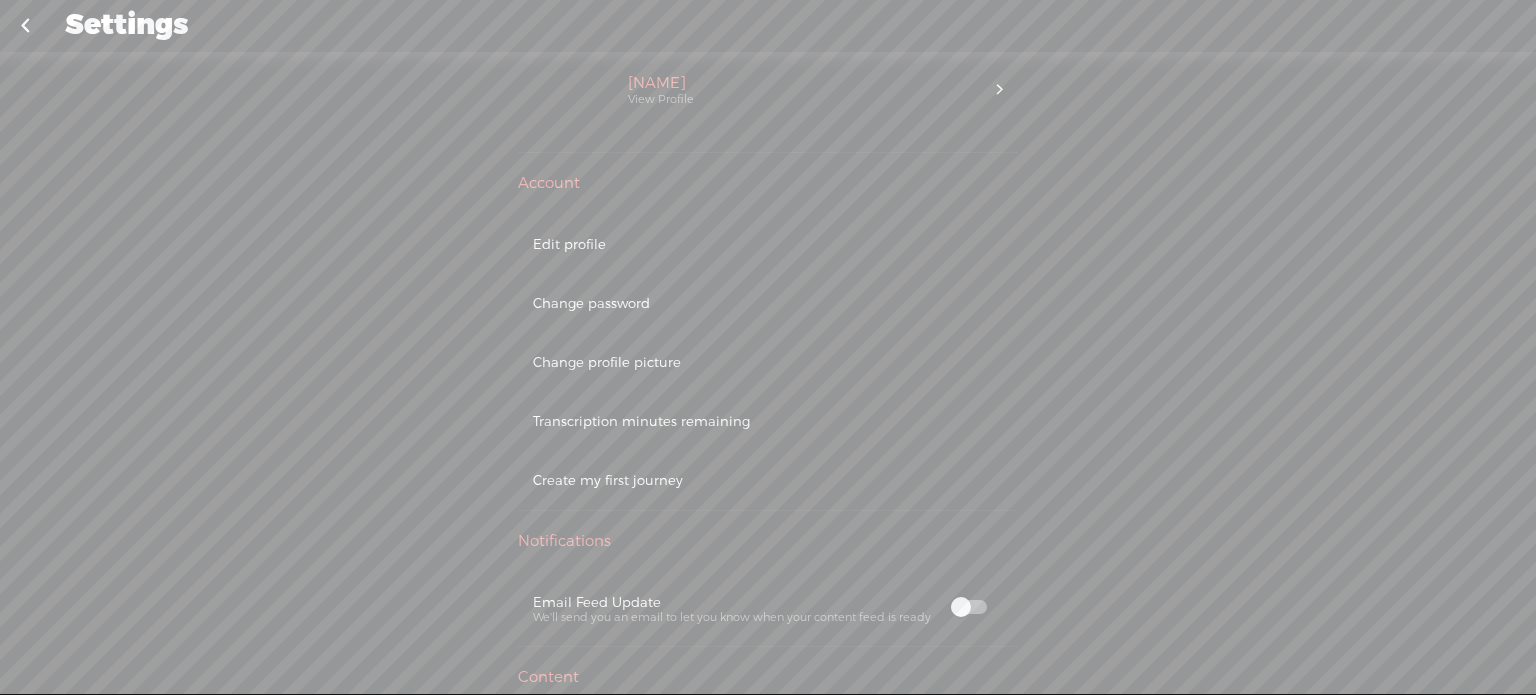 scroll, scrollTop: 48, scrollLeft: 0, axis: vertical 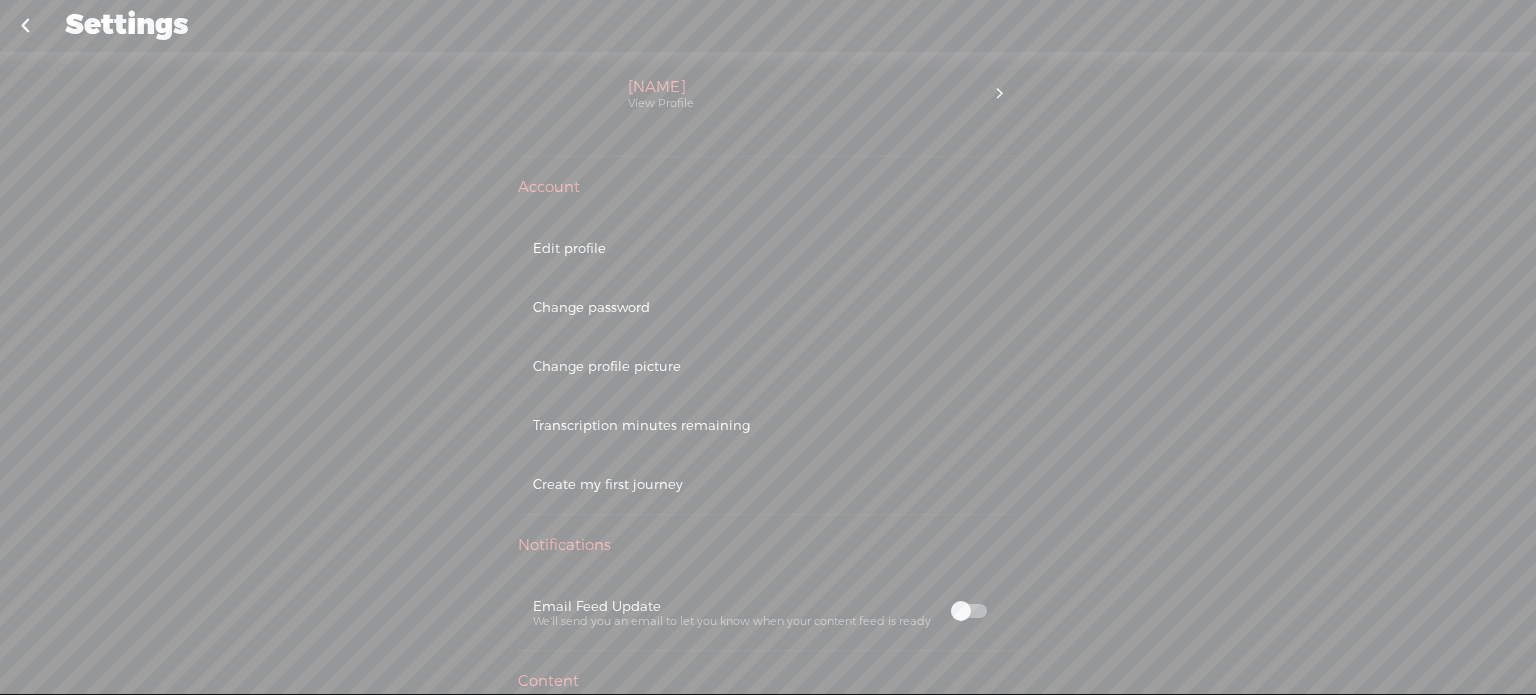 click on "Tishar12
View Profile" at bounding box center (805, 95) 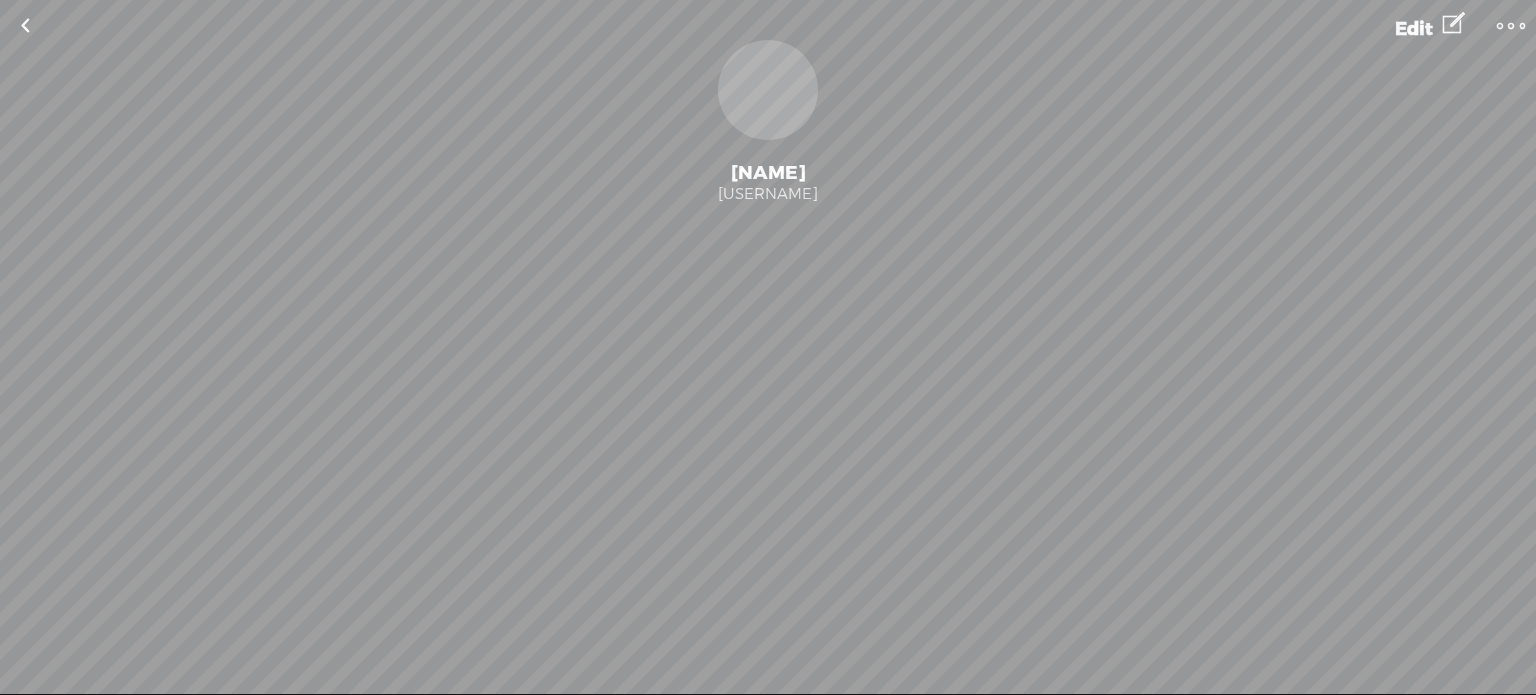 click at bounding box center [25, 26] 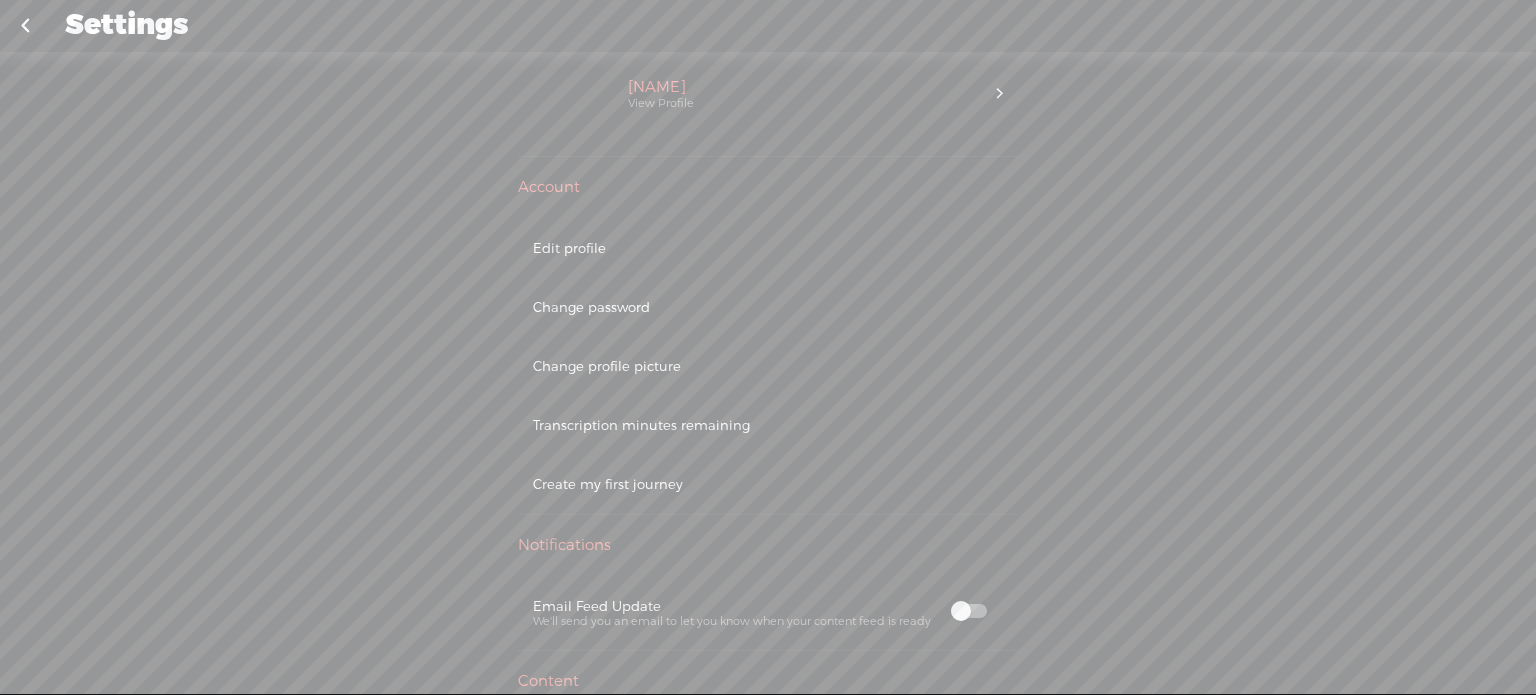 click at bounding box center [25, 26] 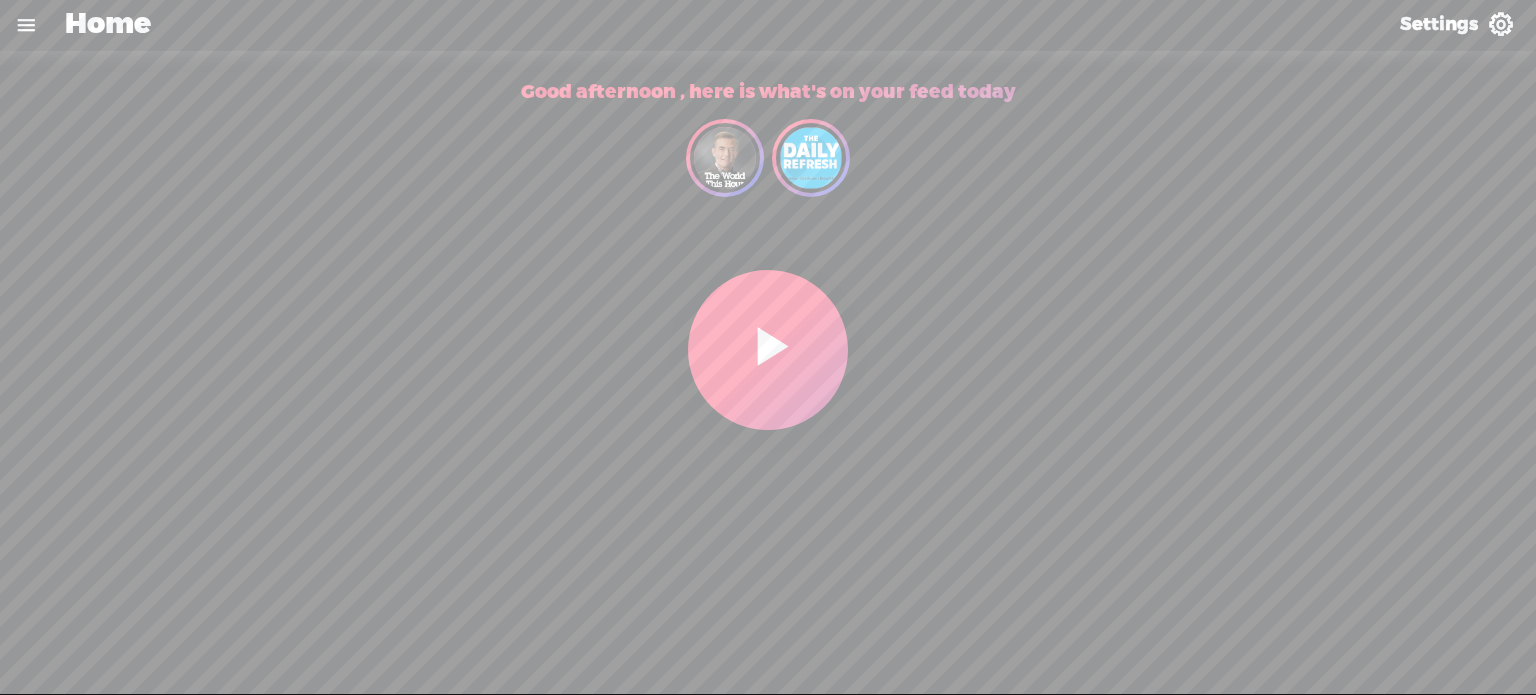 click on "Home" at bounding box center [108, 25] 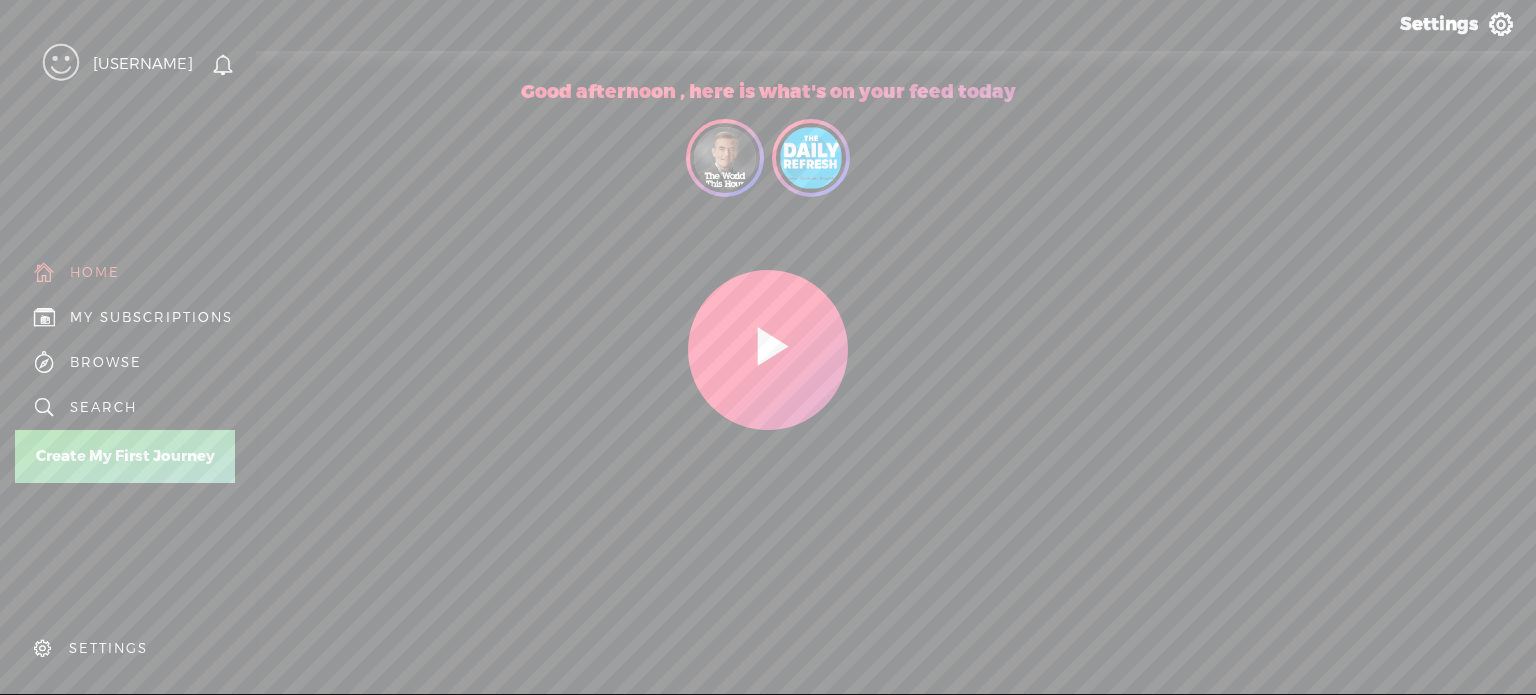 click on "MY SUBSCRIPTIONS" at bounding box center (151, 317) 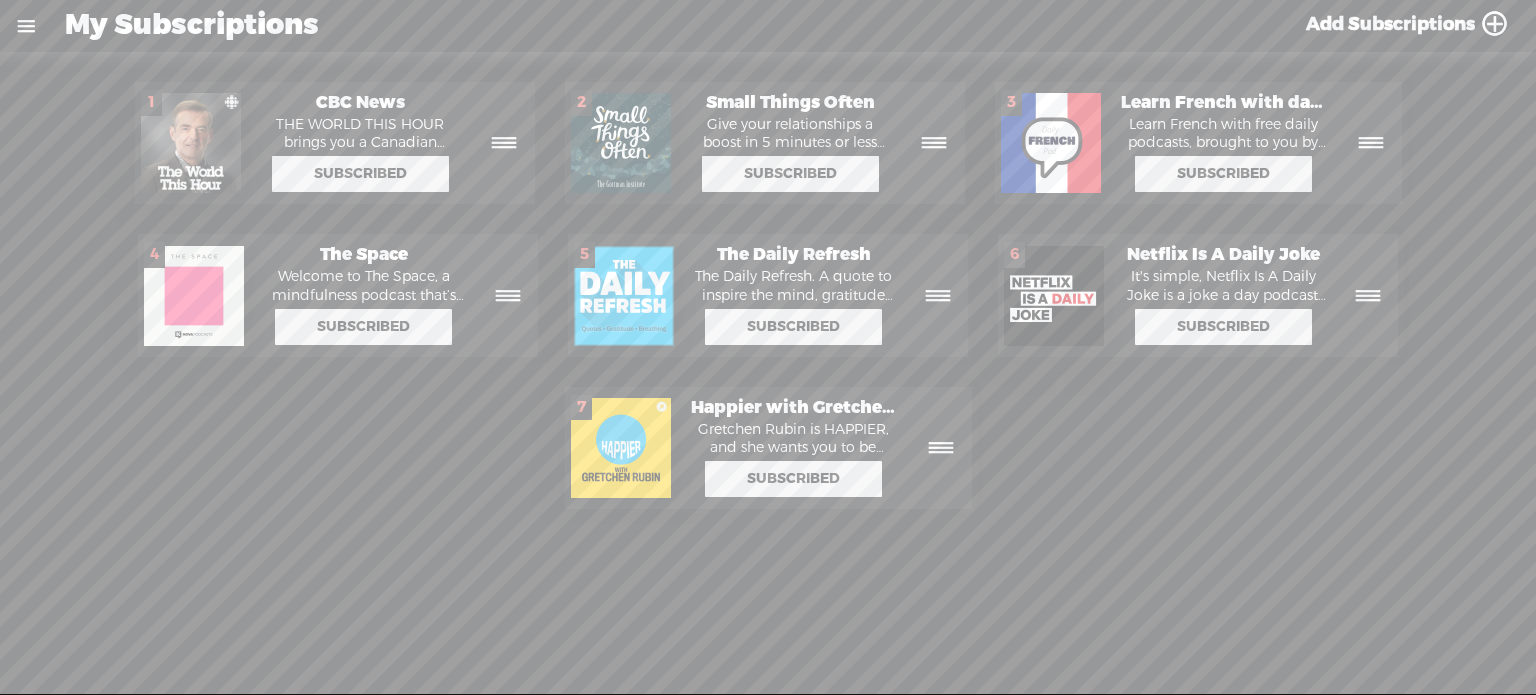 click at bounding box center [26, 26] 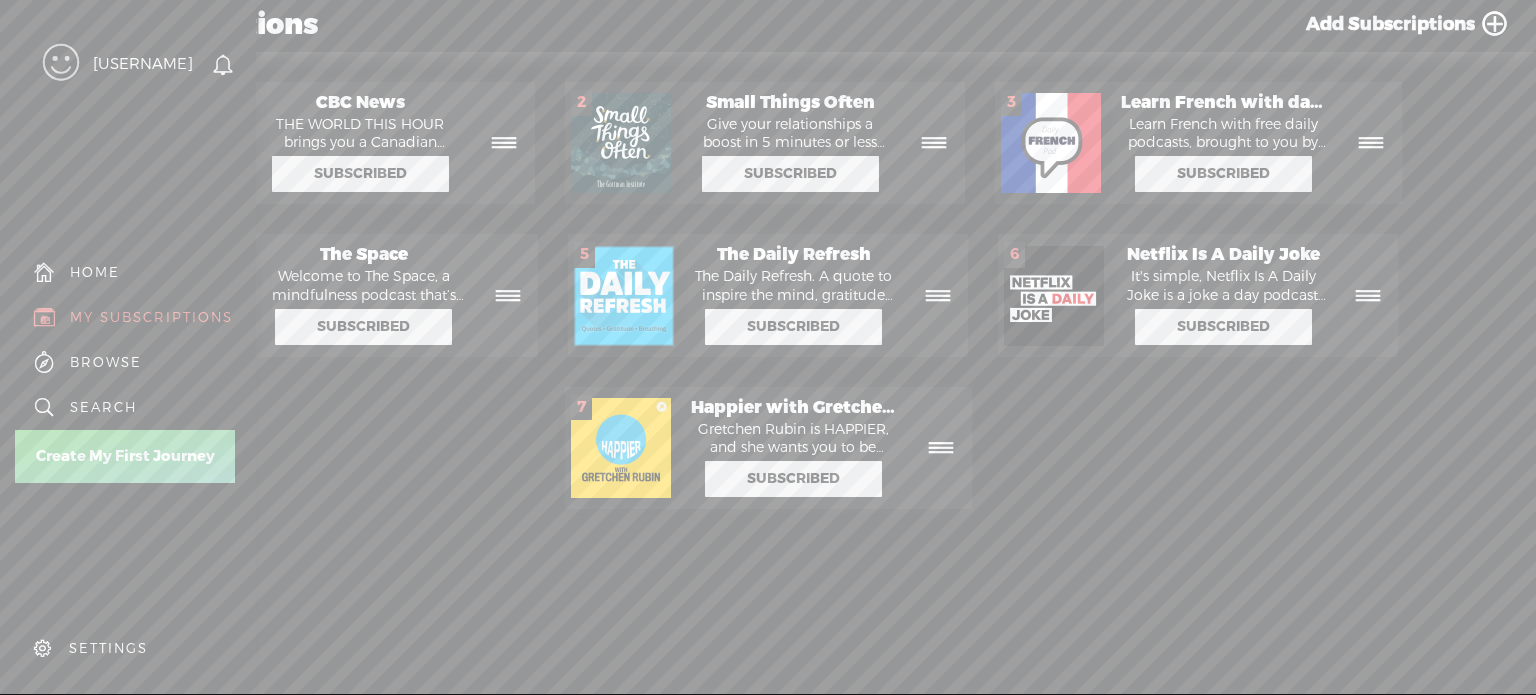 click on "Create My First Journey" at bounding box center (125, 456) 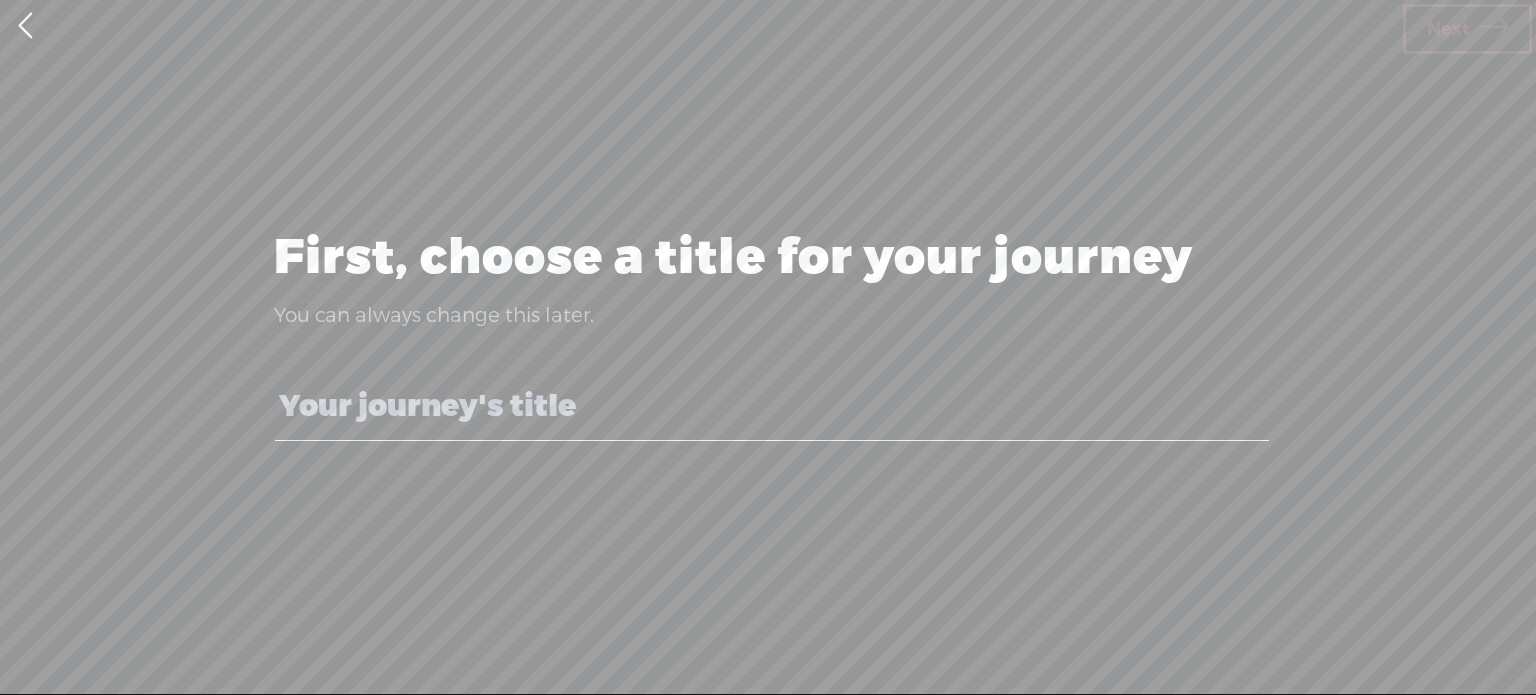 click at bounding box center (25, 26) 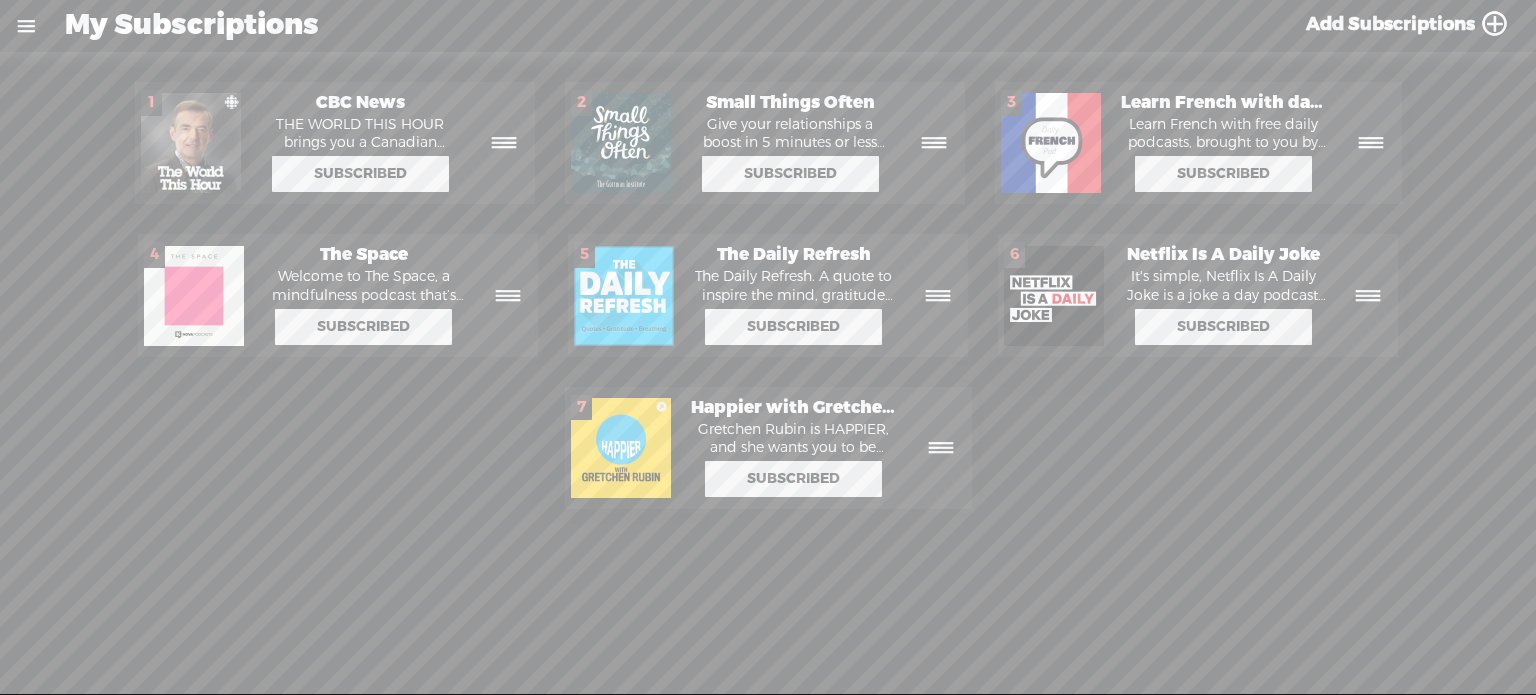 click at bounding box center [26, 26] 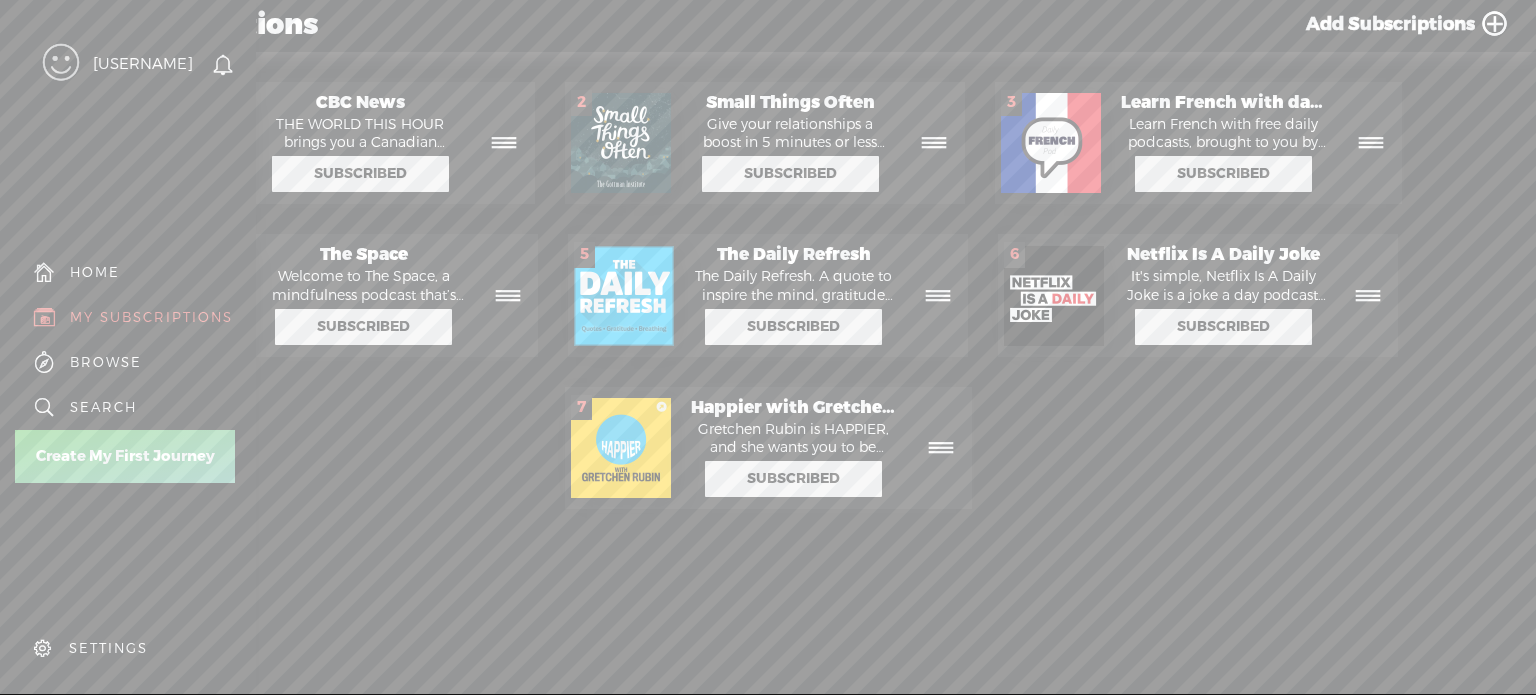 click on "[USERNAME]" at bounding box center (143, 65) 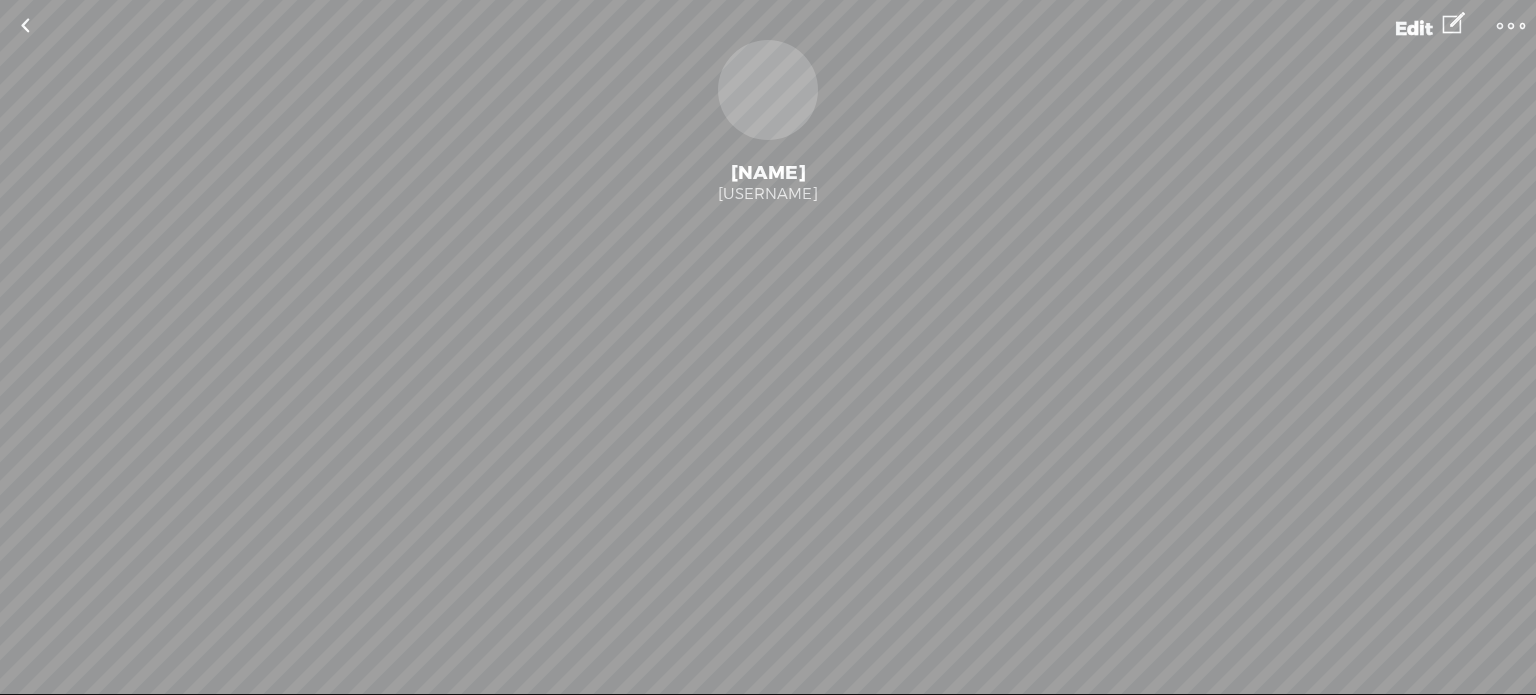 click at bounding box center [25, 26] 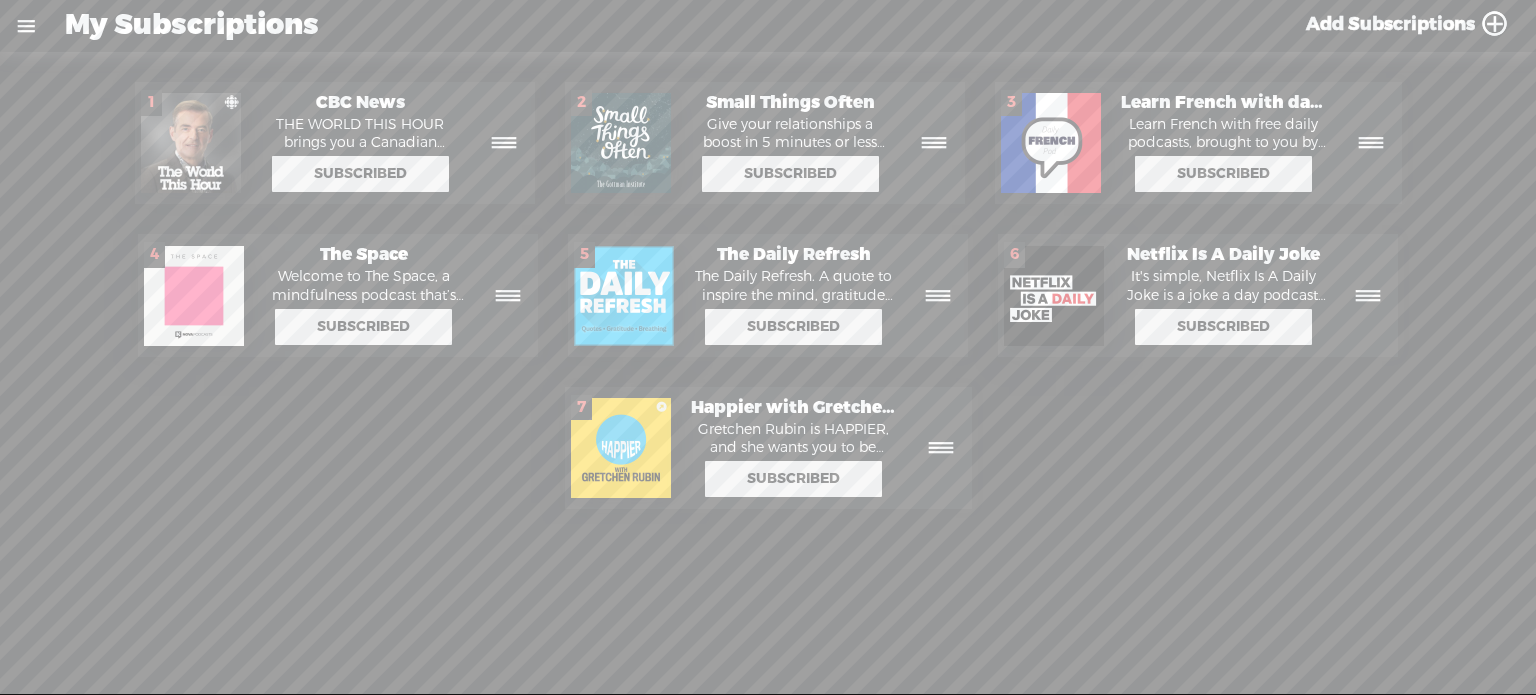 click at bounding box center (26, 26) 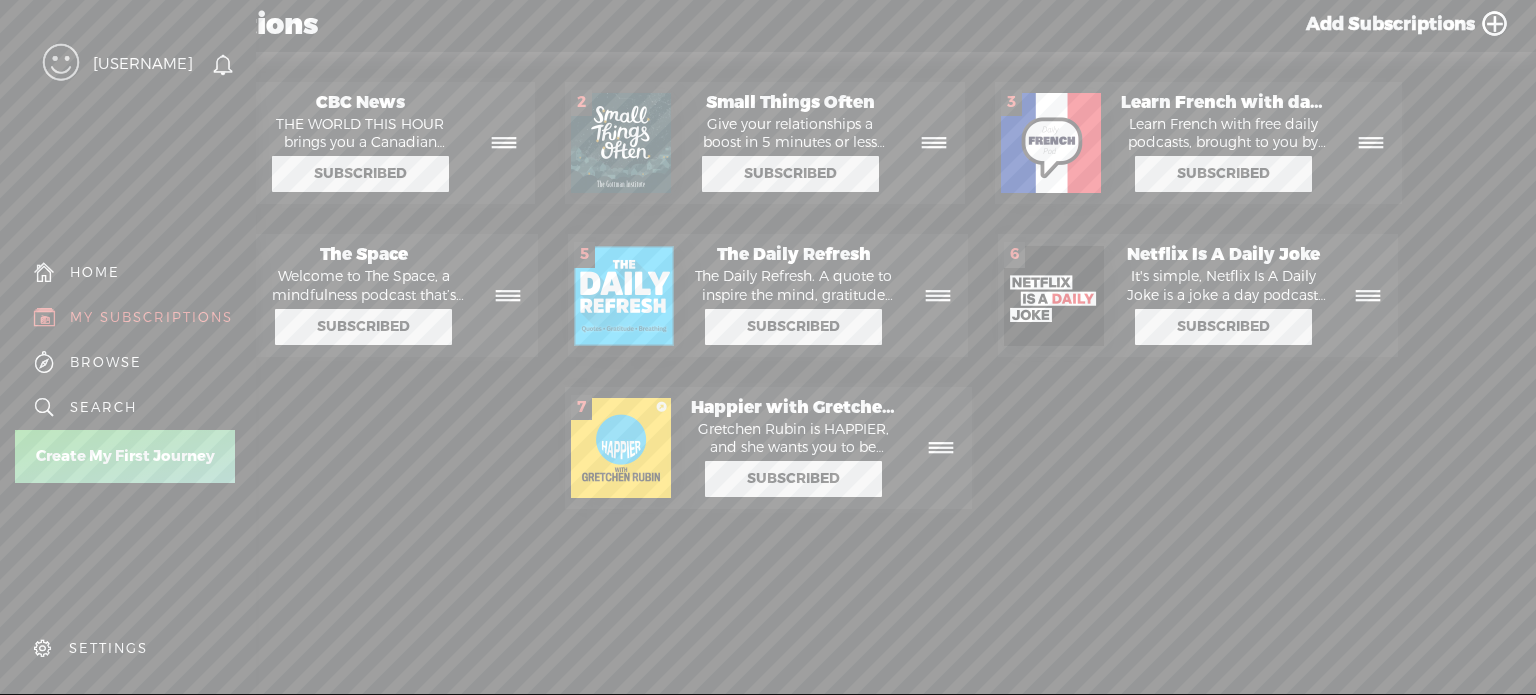click on "HOME" at bounding box center [95, 272] 